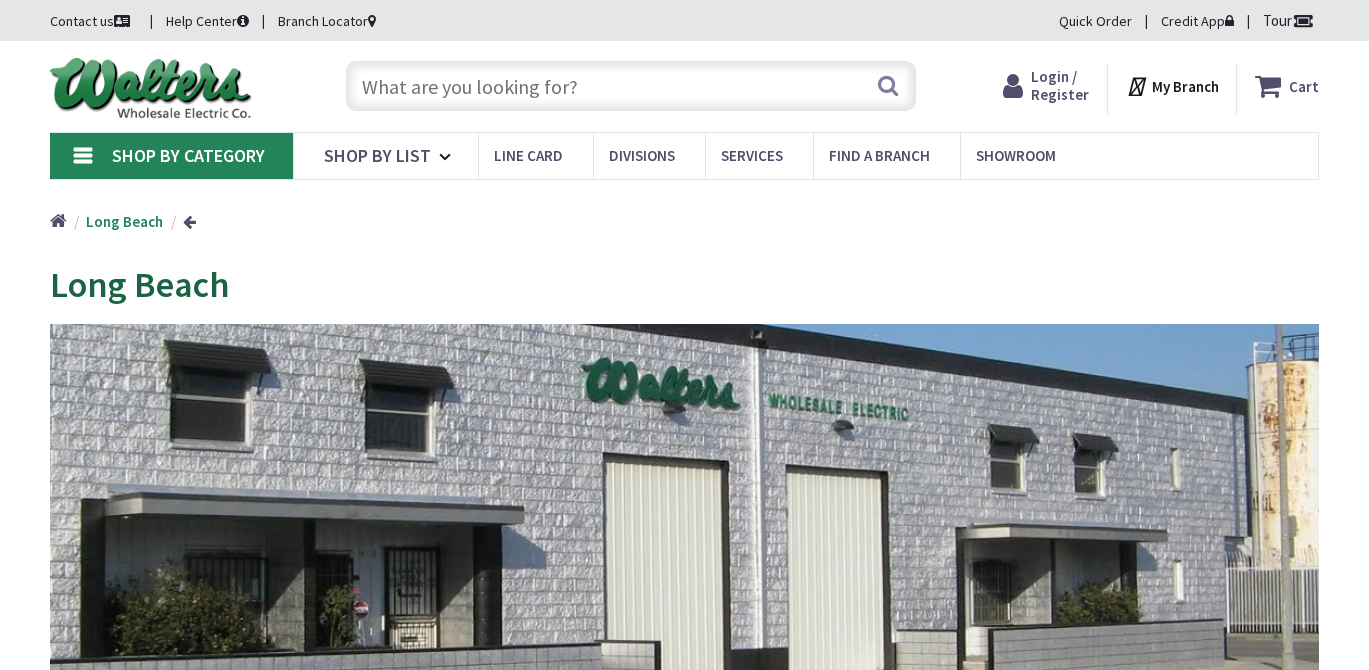scroll, scrollTop: 0, scrollLeft: 0, axis: both 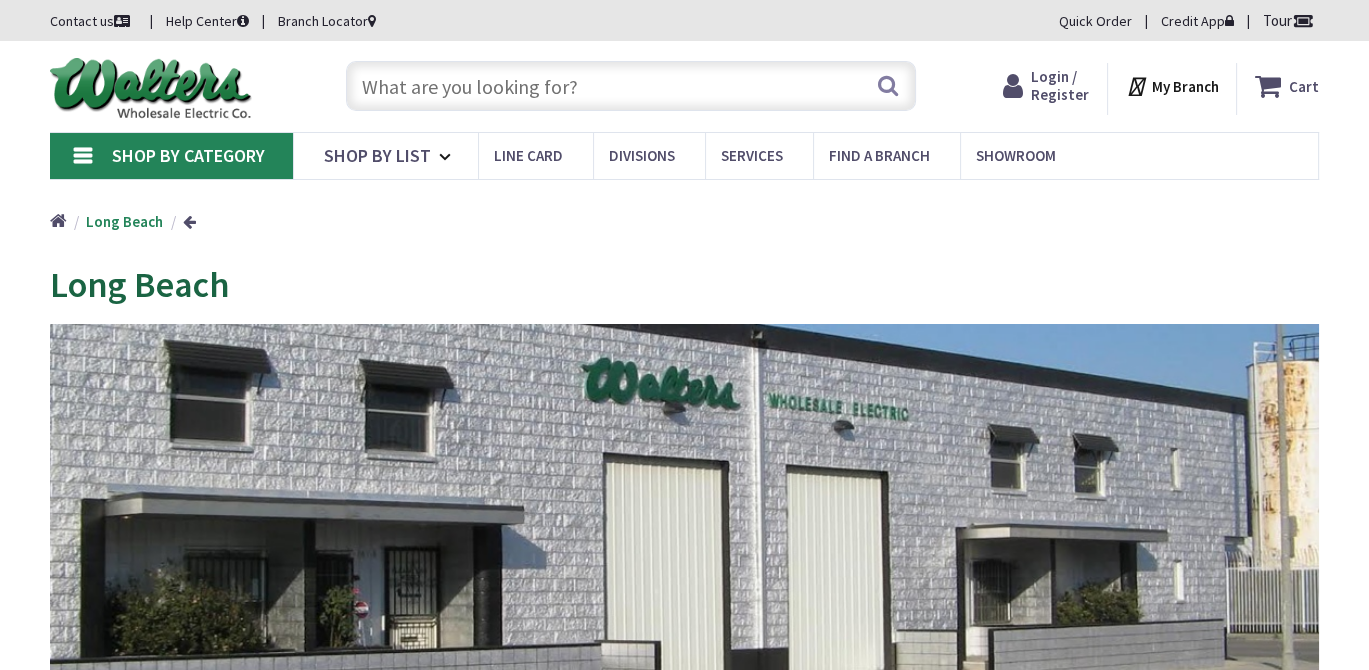 click at bounding box center [631, 86] 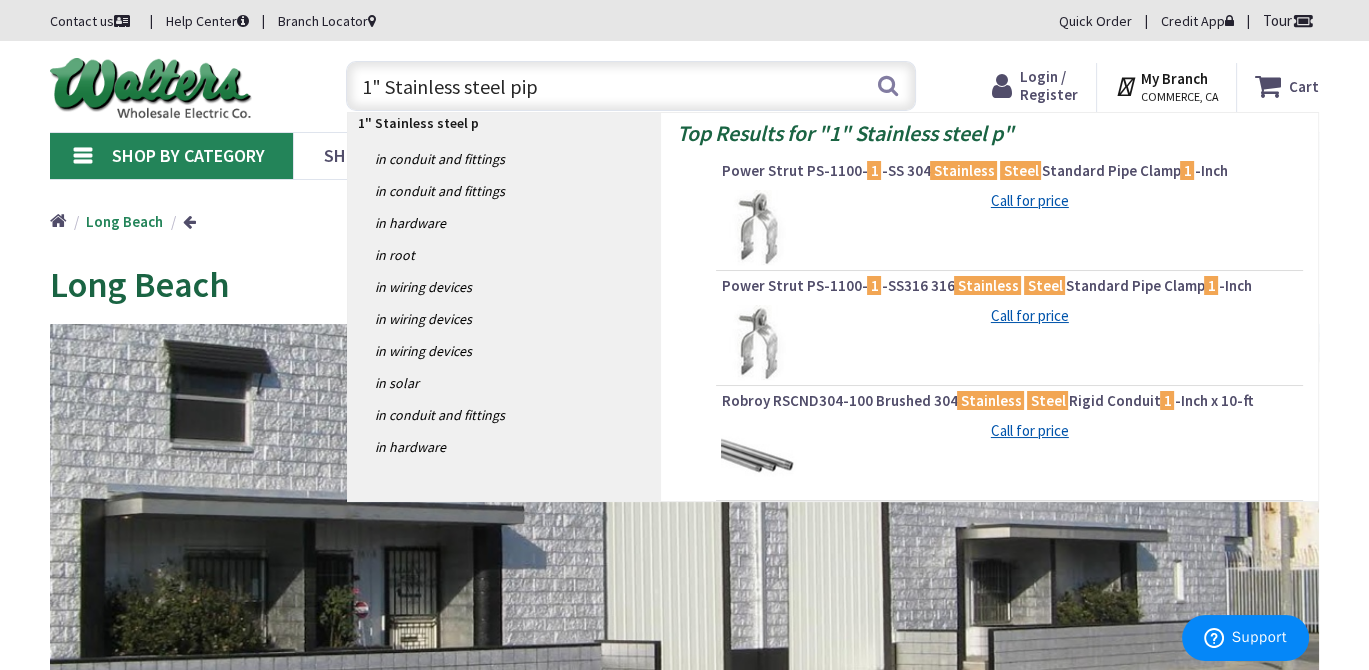 type on "1" Stainless steel pipe" 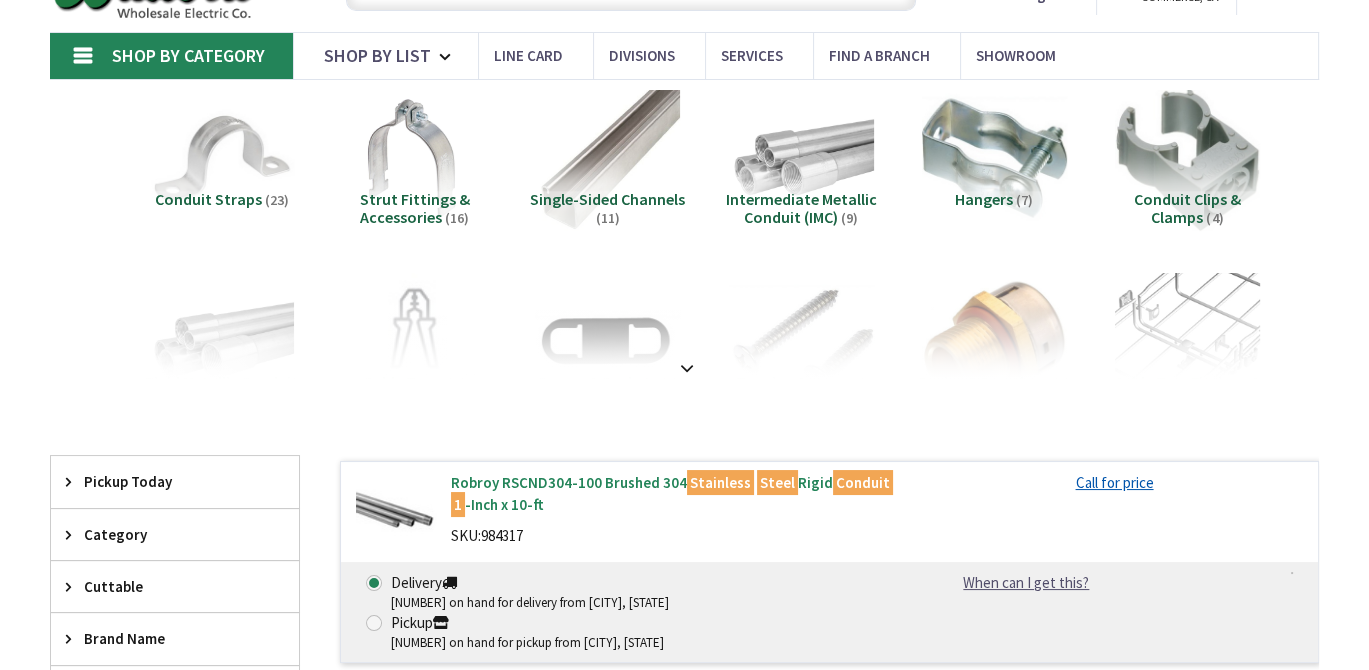 scroll, scrollTop: 200, scrollLeft: 0, axis: vertical 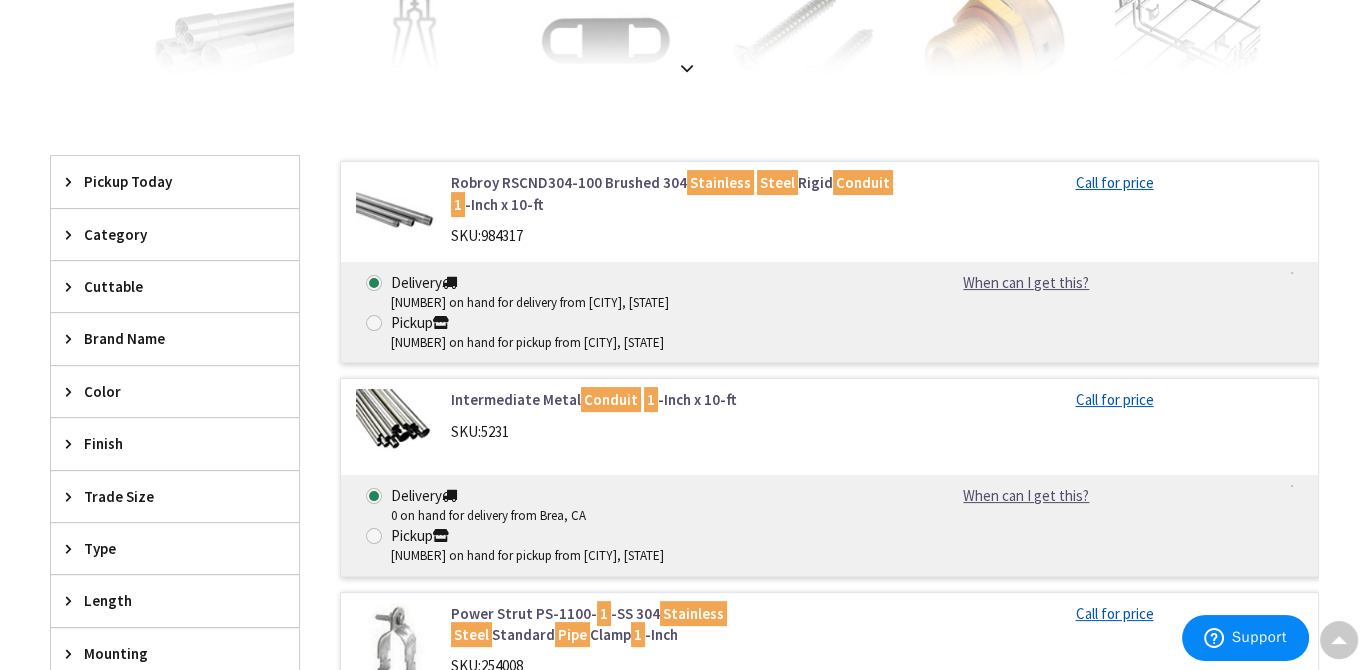 click at bounding box center [829, 256] 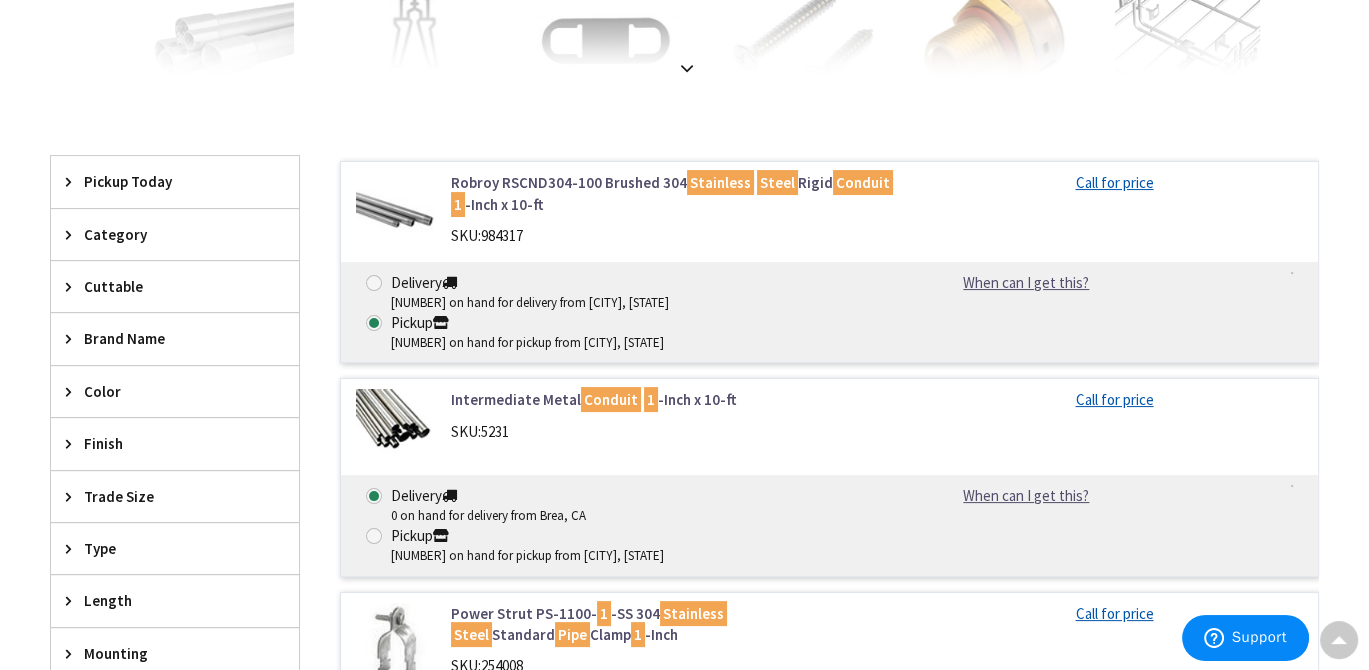 click on "Robroy RSCND304-100 Brushed 304  Stainless   Steel  Rigid  Conduit   1 -Inch x 10-ft" at bounding box center (673, 193) 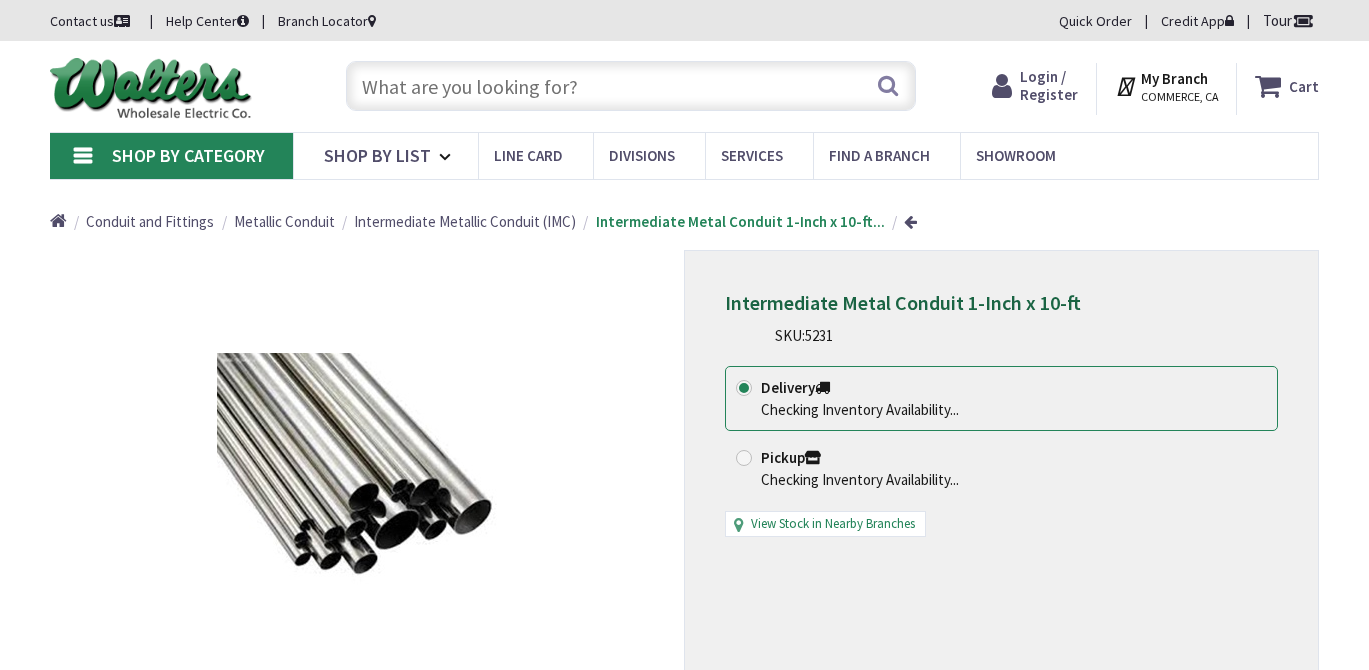 scroll, scrollTop: 0, scrollLeft: 0, axis: both 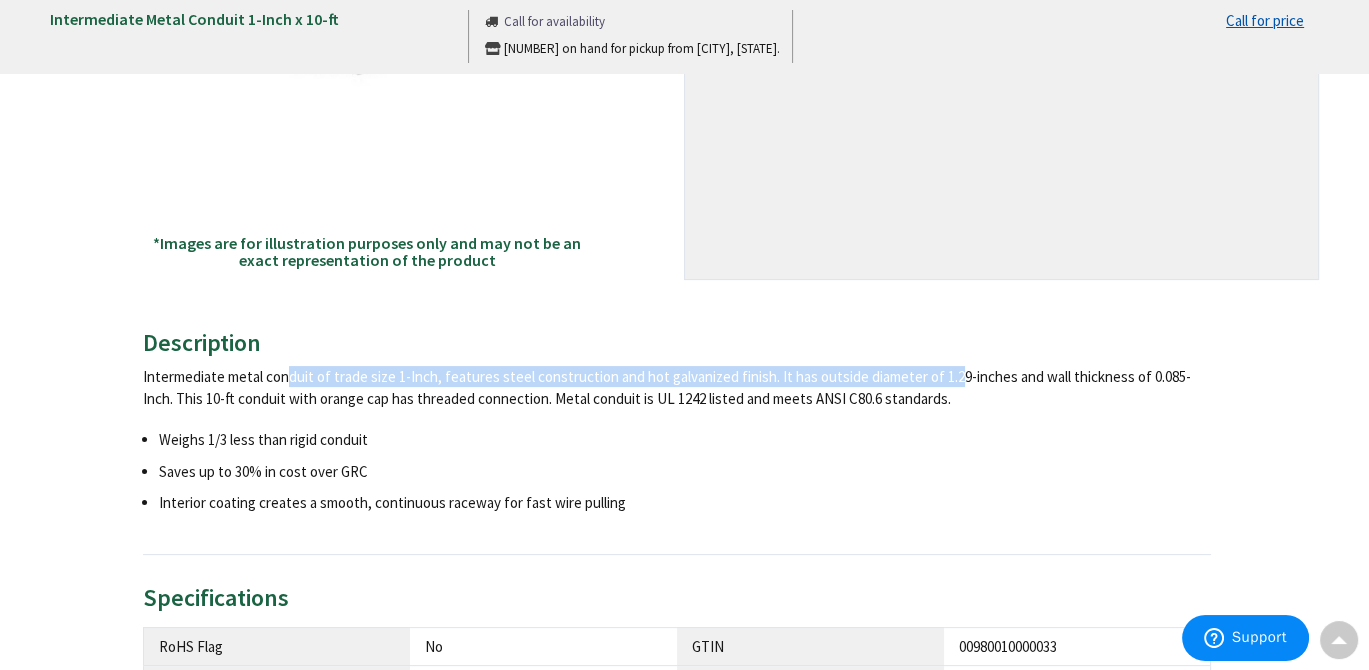 drag, startPoint x: 206, startPoint y: 379, endPoint x: 867, endPoint y: 391, distance: 661.1089 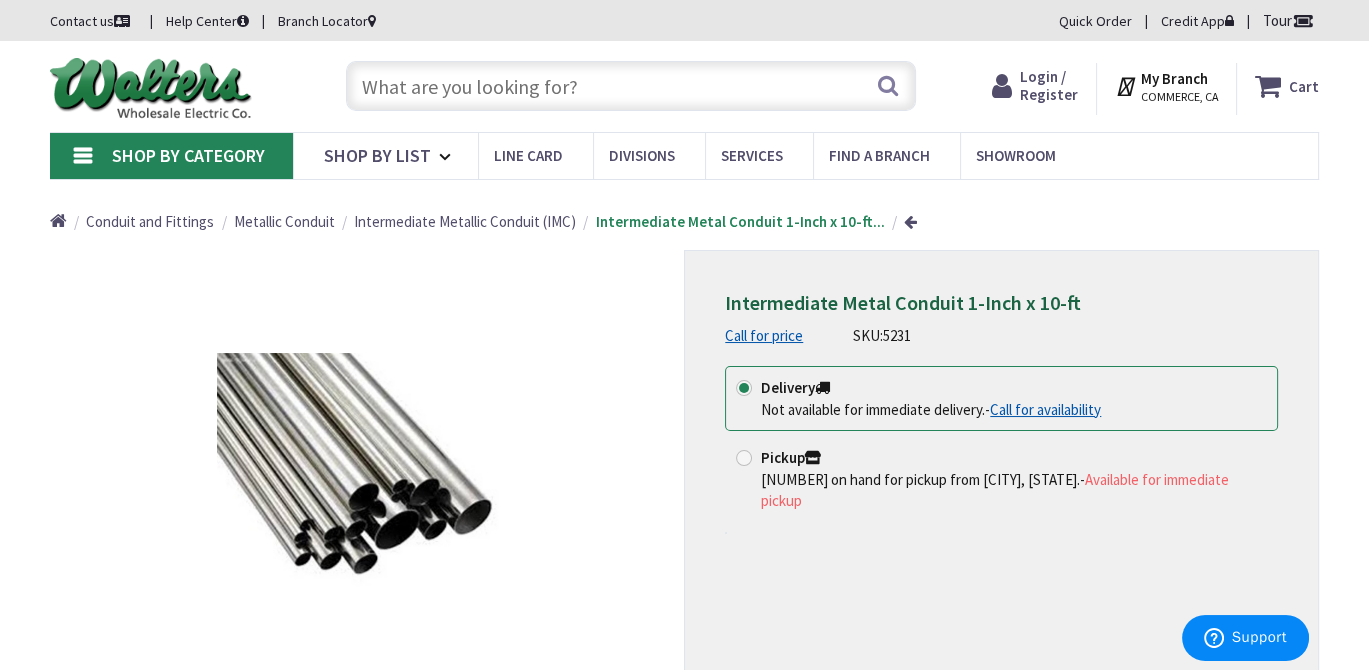 scroll, scrollTop: 100, scrollLeft: 0, axis: vertical 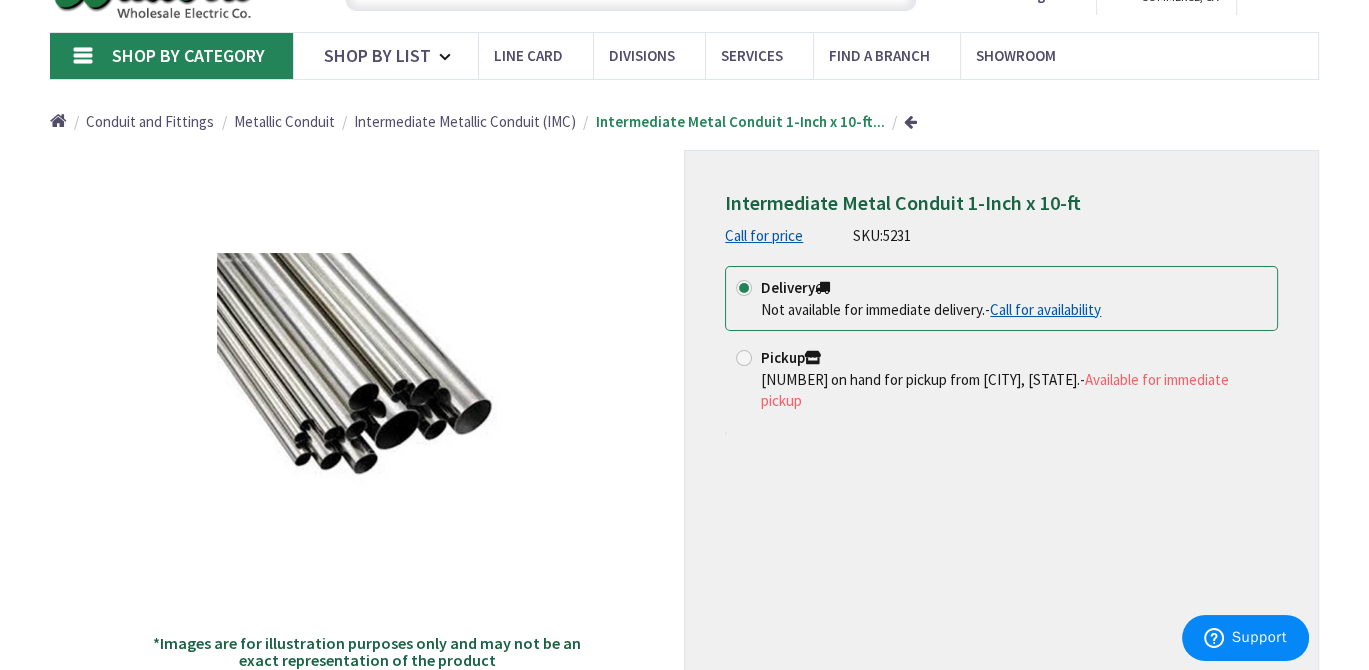 click on "Available for immediate pickup" at bounding box center [995, 390] 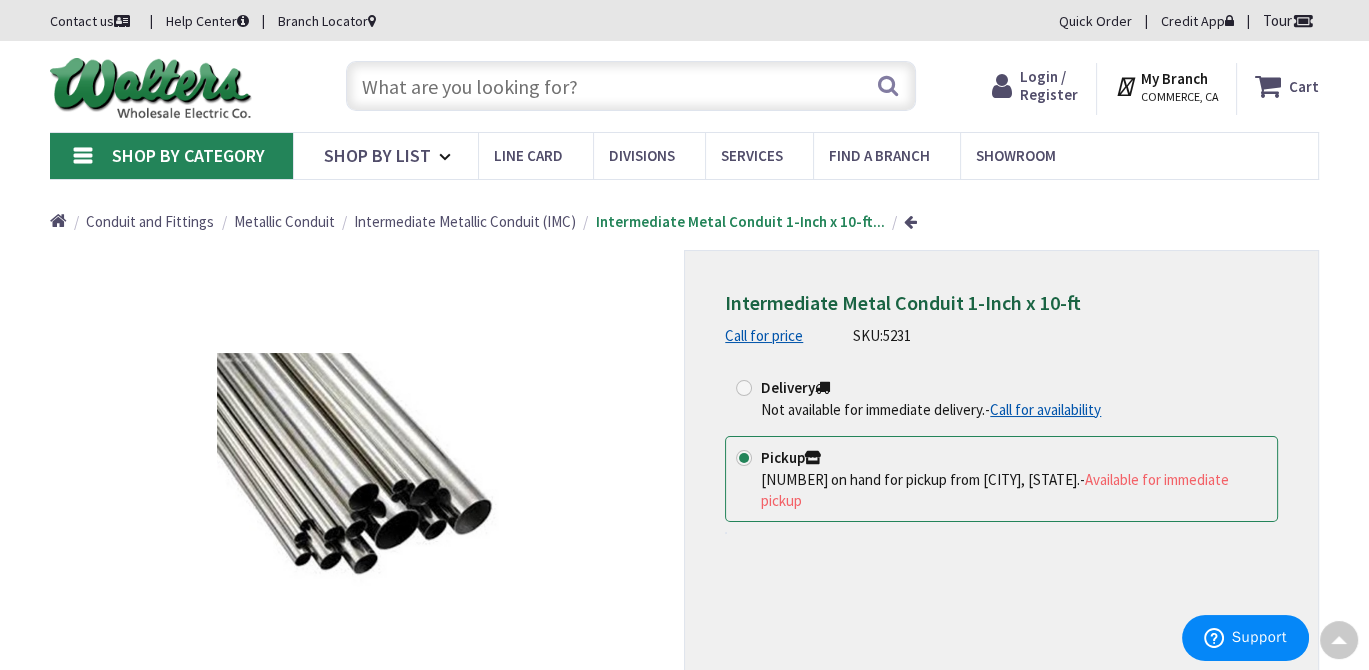 scroll, scrollTop: 0, scrollLeft: 0, axis: both 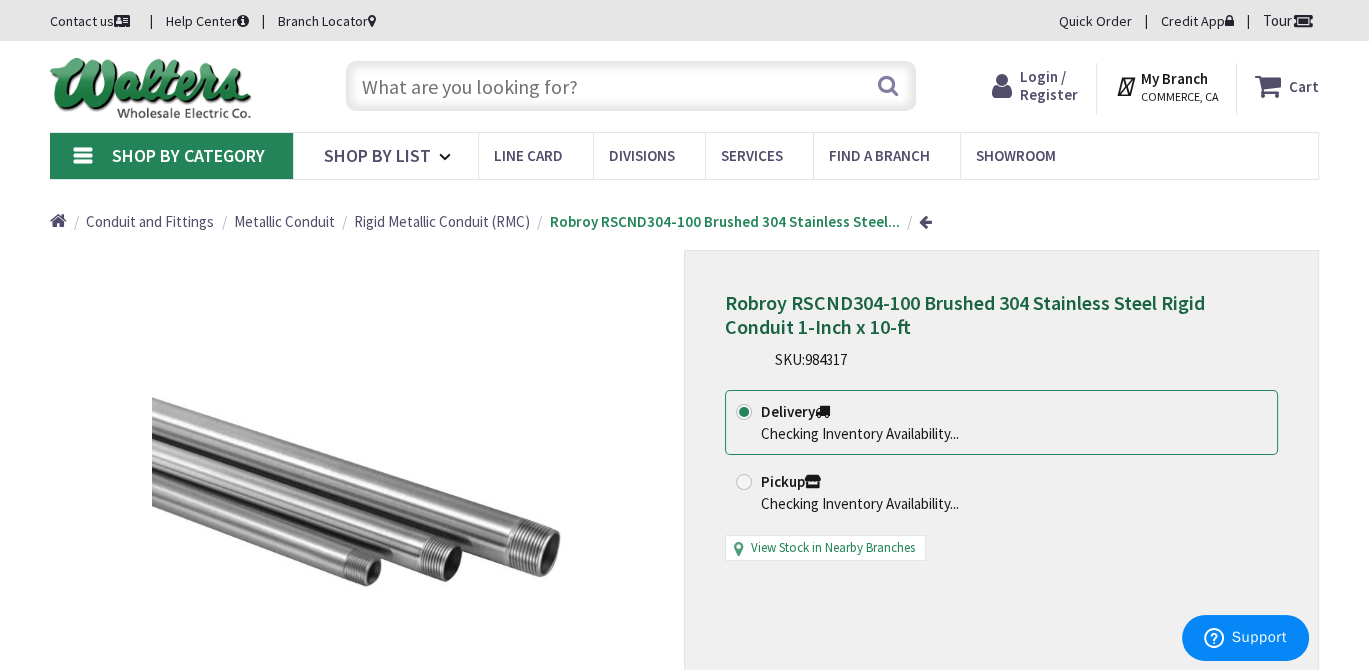 radio on "true" 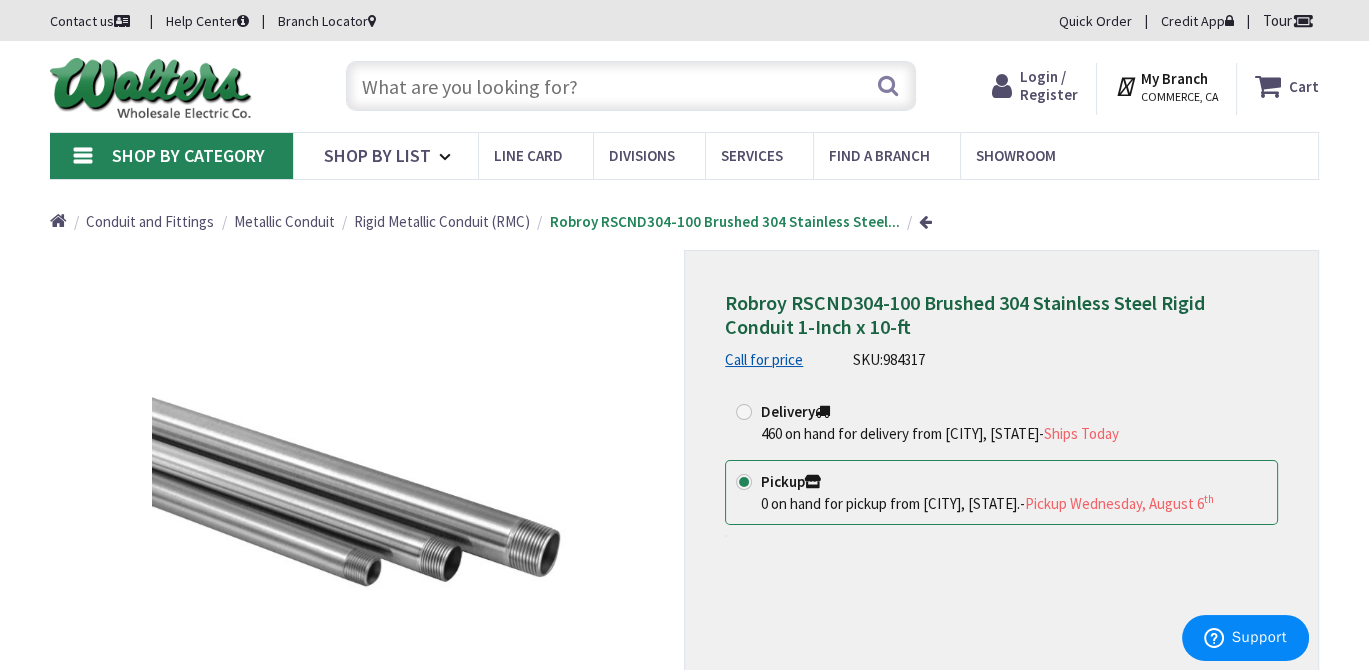click on "460 on hand for delivery from [CITY], [STATE]" at bounding box center (900, 433) 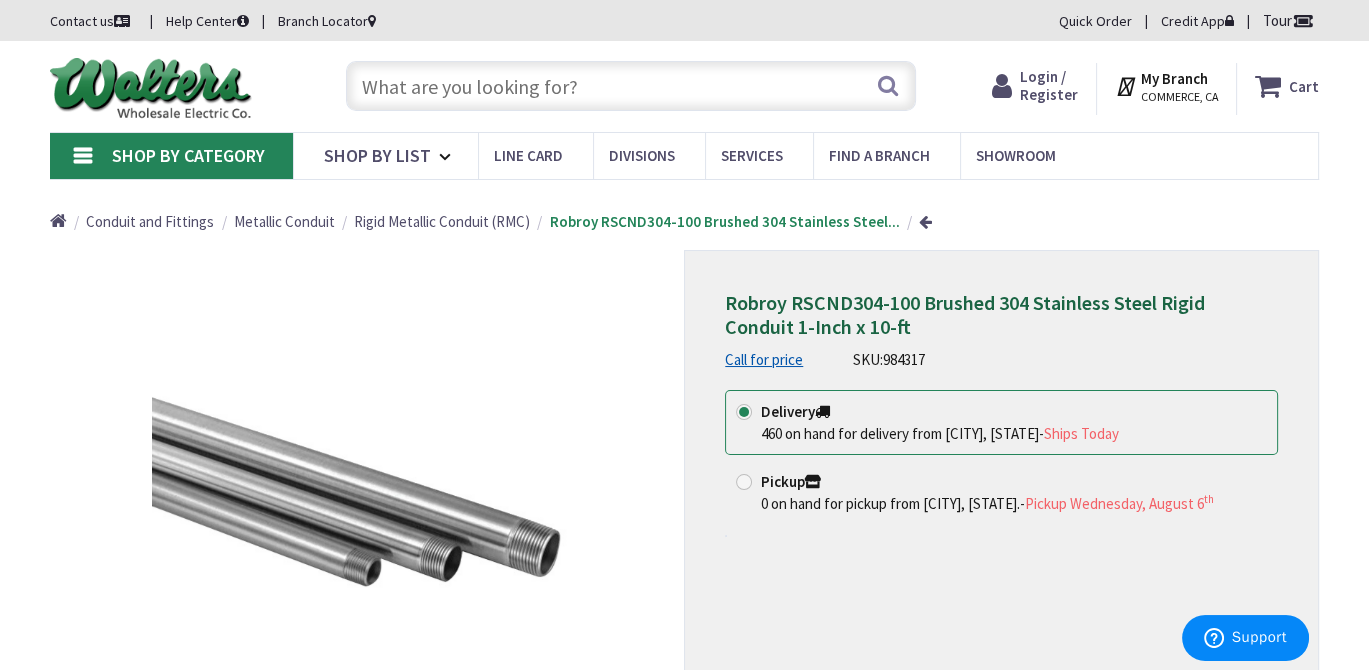 drag, startPoint x: 853, startPoint y: 473, endPoint x: 863, endPoint y: 472, distance: 10.049875 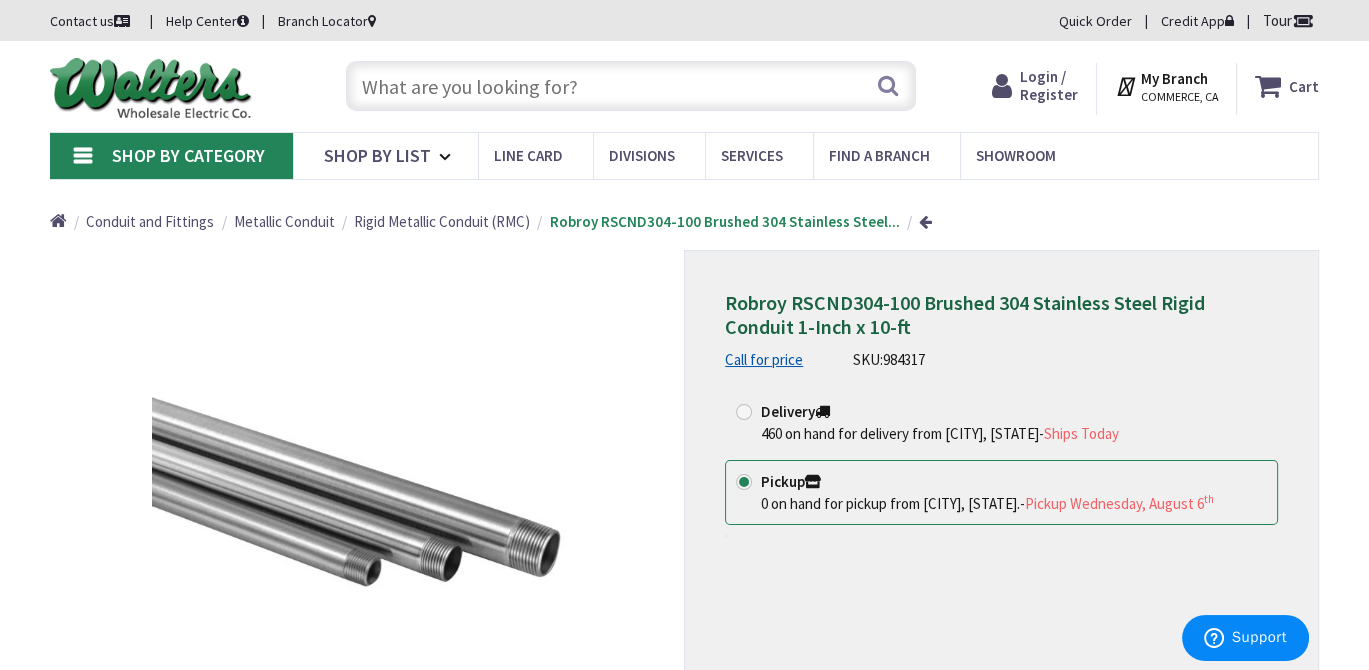 click on "Pickup Wednesday, August 6 th" at bounding box center [1119, 503] 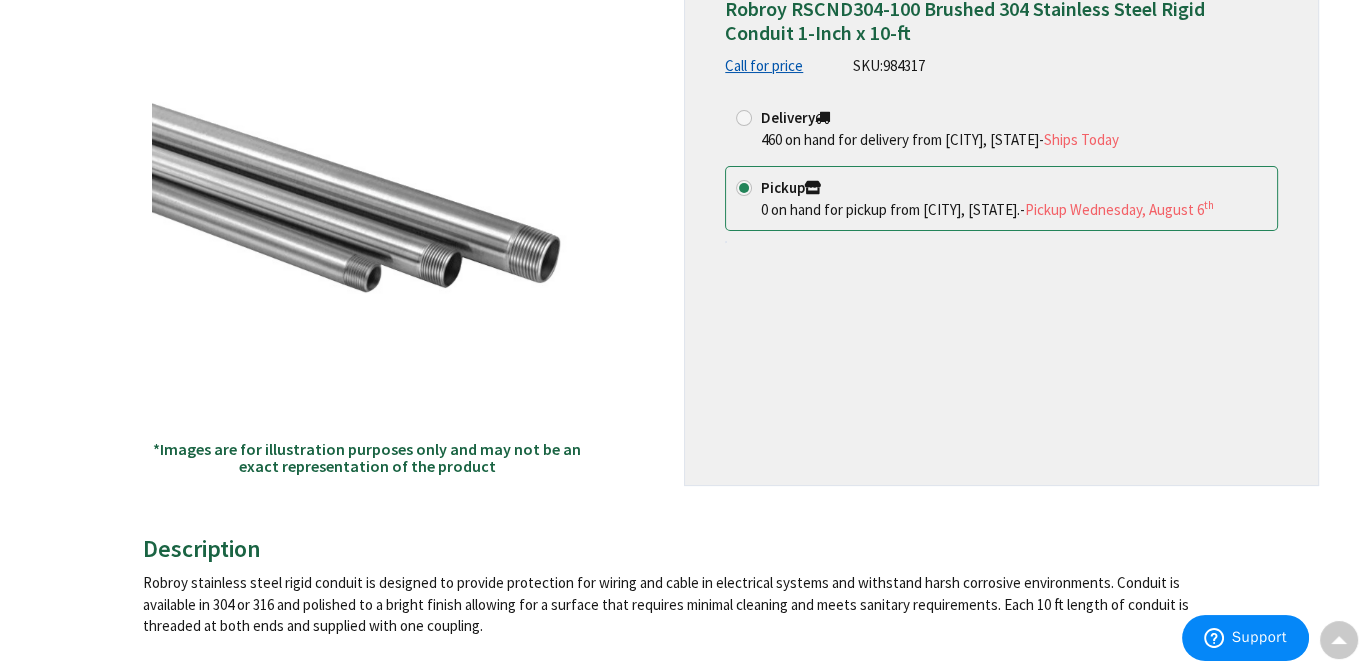 scroll, scrollTop: 0, scrollLeft: 0, axis: both 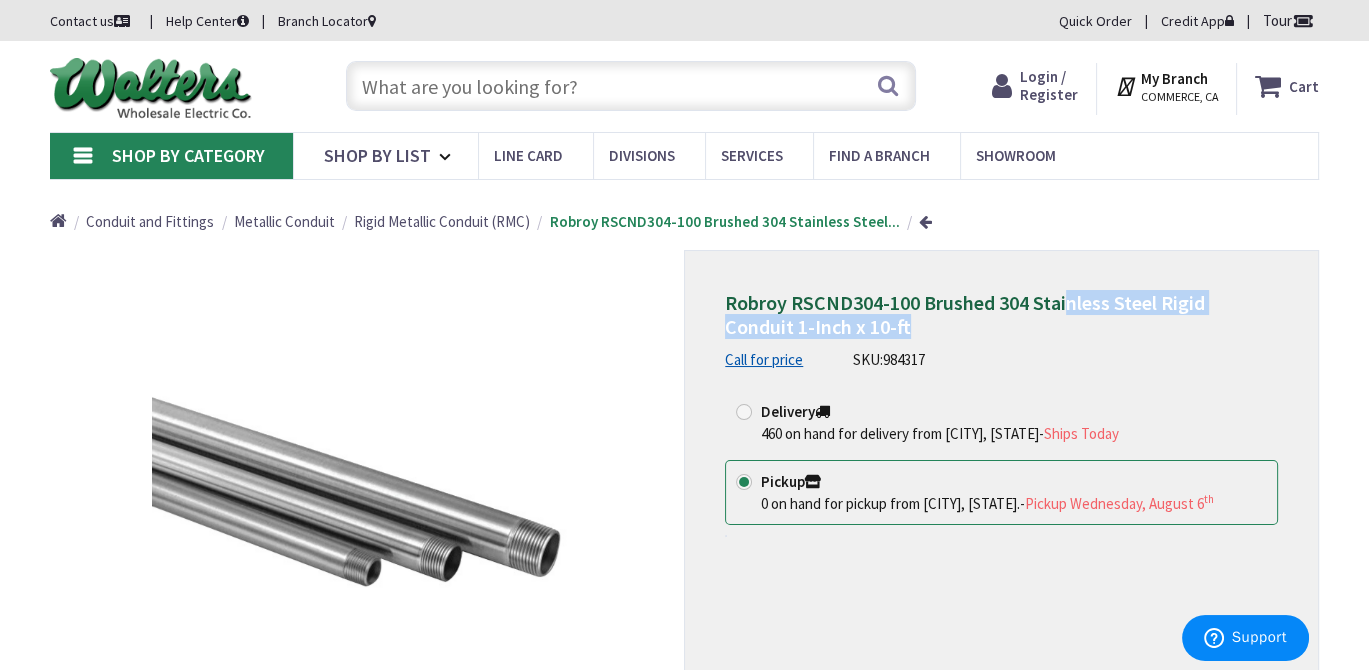 click on "Robroy RSCND304-100 Brushed 304 Stainless Steel Rigid Conduit 1-Inch x 10-ft
Ships Today  from Brea, CA
0 on hand for pickup from Commerce, CA.
Call for availability
View Stock in Nearby Branches
Qty (ea)
10
Sold in multiples of 10" at bounding box center (684, 1105) 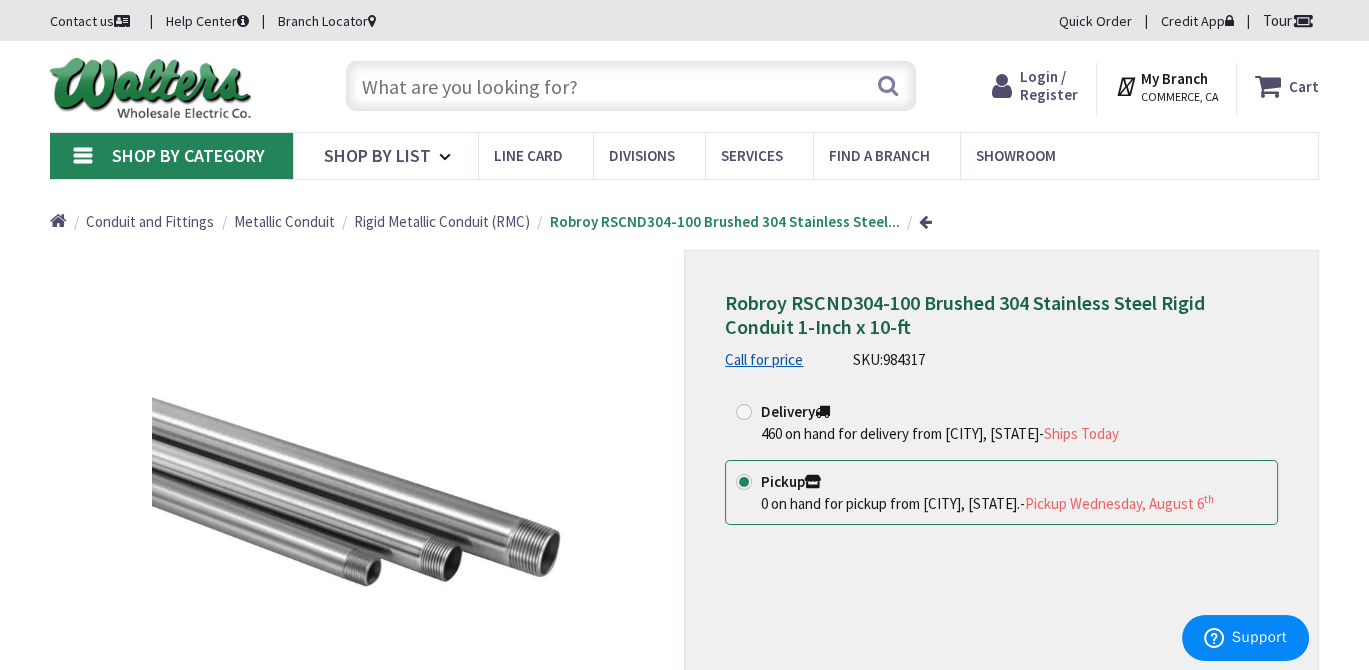 drag, startPoint x: 1064, startPoint y: 239, endPoint x: 1193, endPoint y: 72, distance: 211.02133 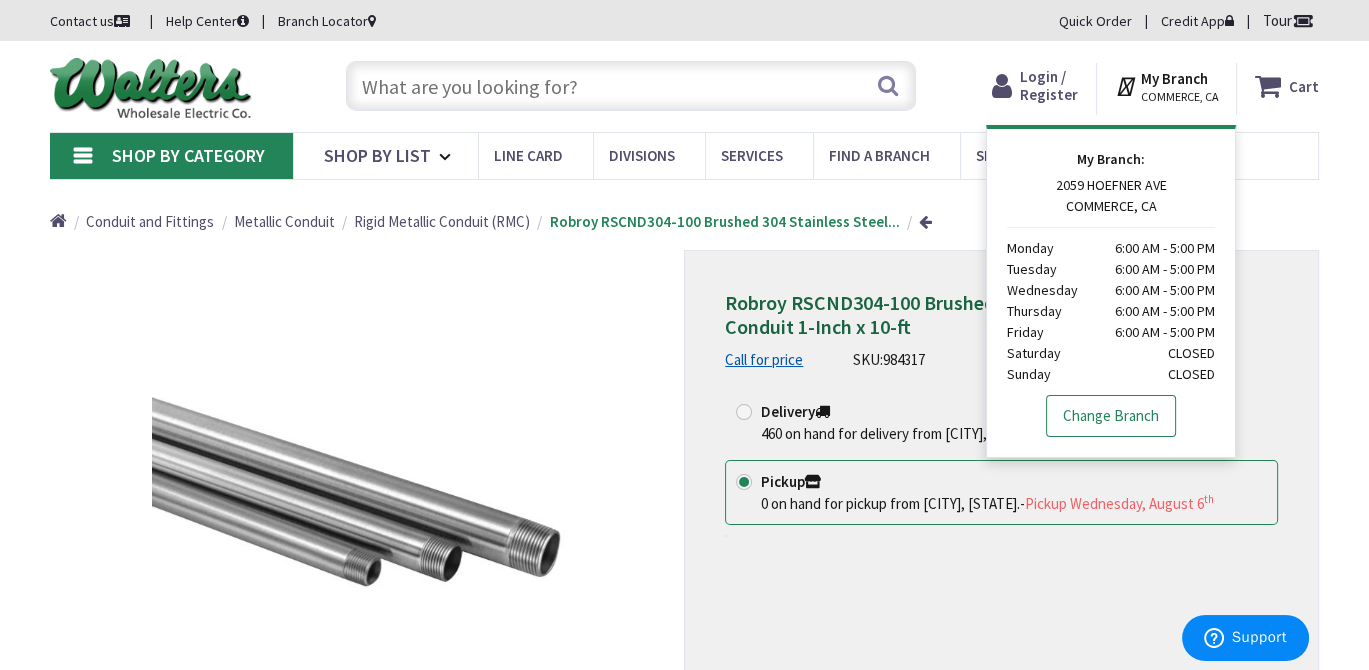 click on "Change Branch" at bounding box center (1111, 416) 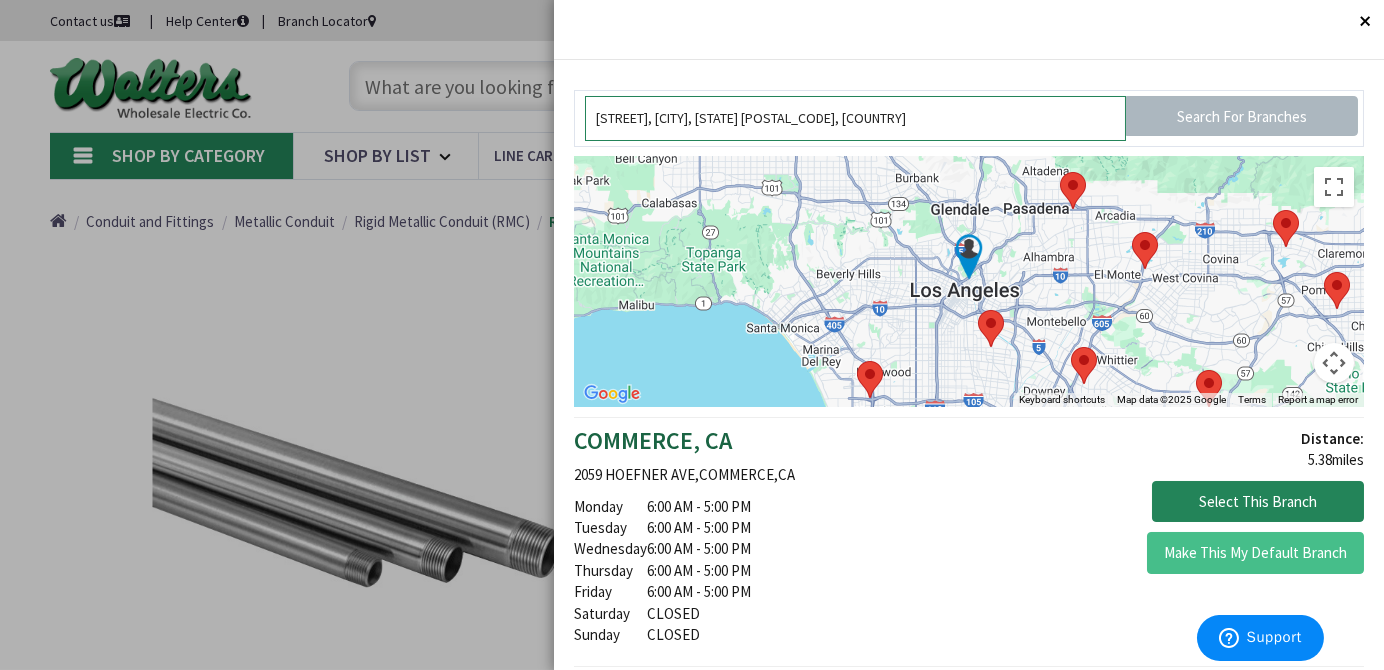 drag, startPoint x: 847, startPoint y: 115, endPoint x: 372, endPoint y: 128, distance: 475.17786 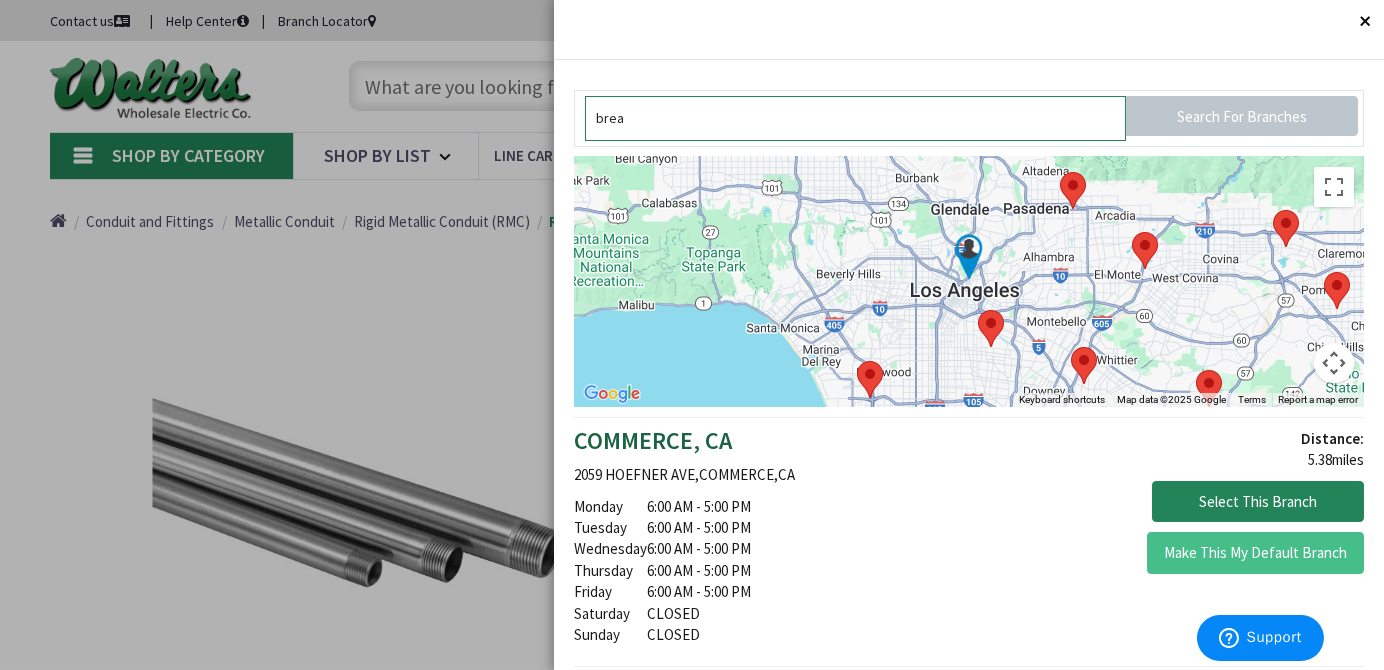 type on "brea" 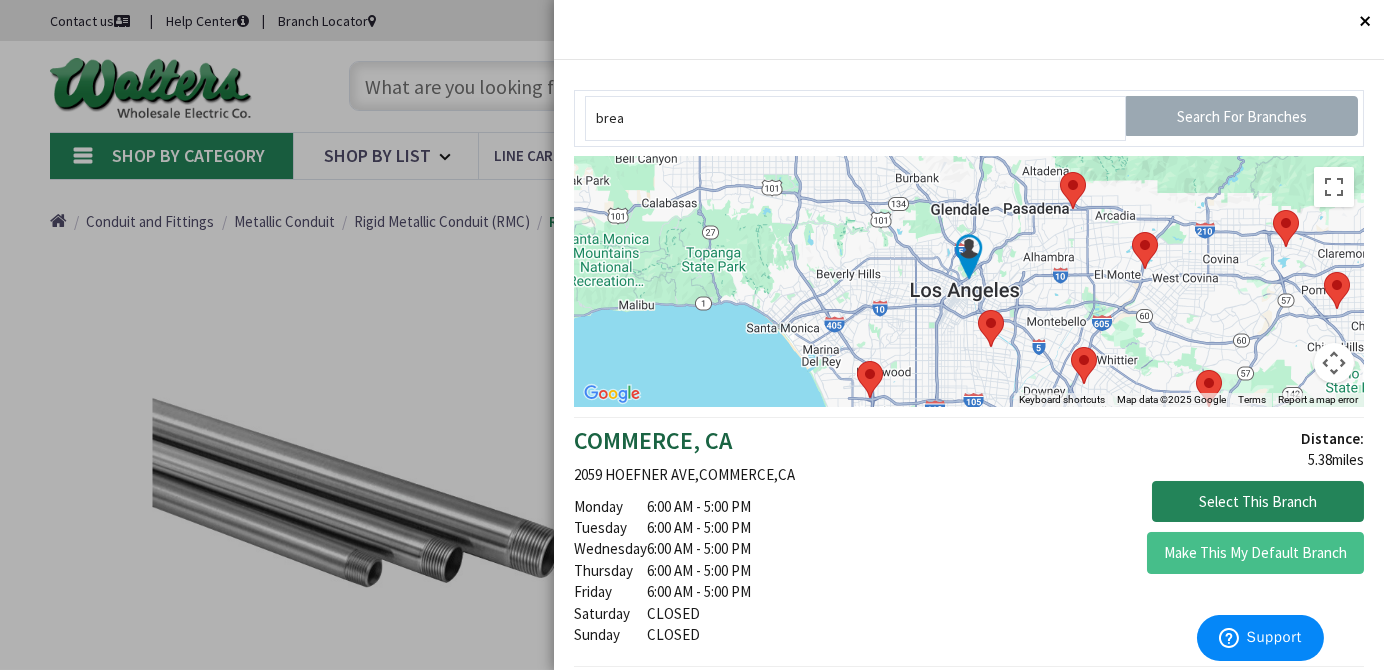 click on "Search For Branches" at bounding box center (1242, 116) 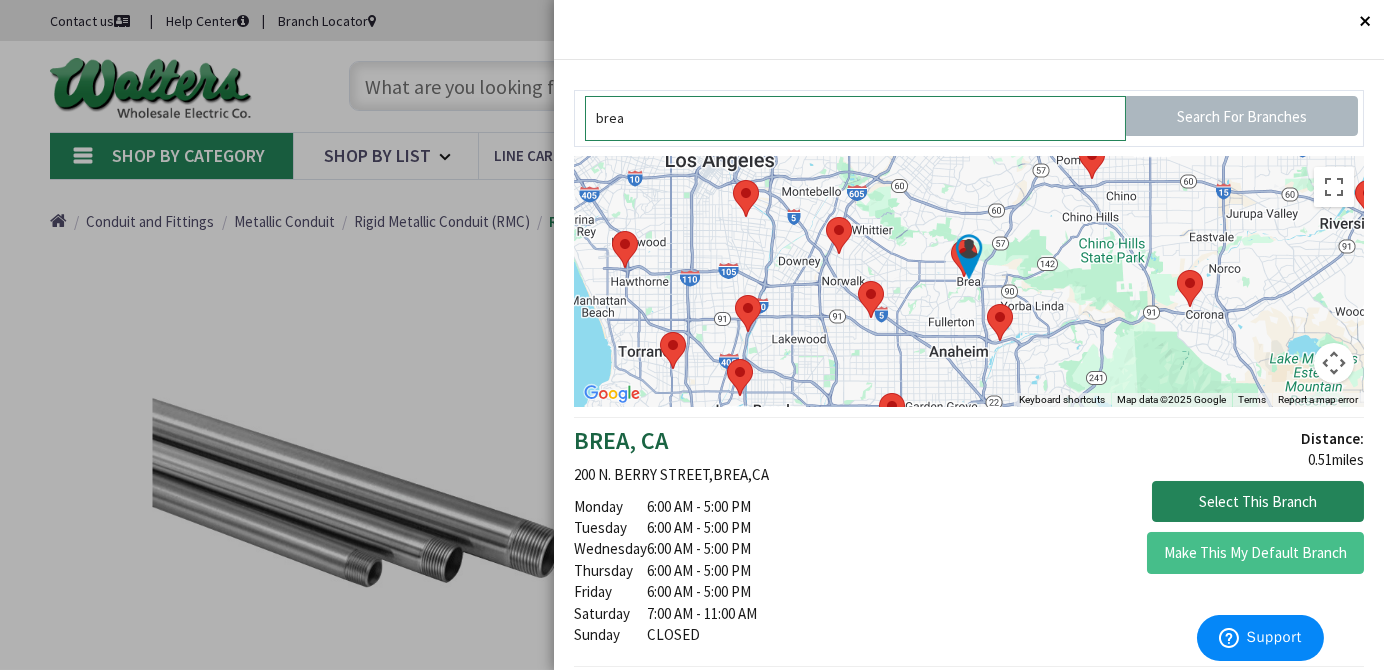 click on "brea" at bounding box center (855, 118) 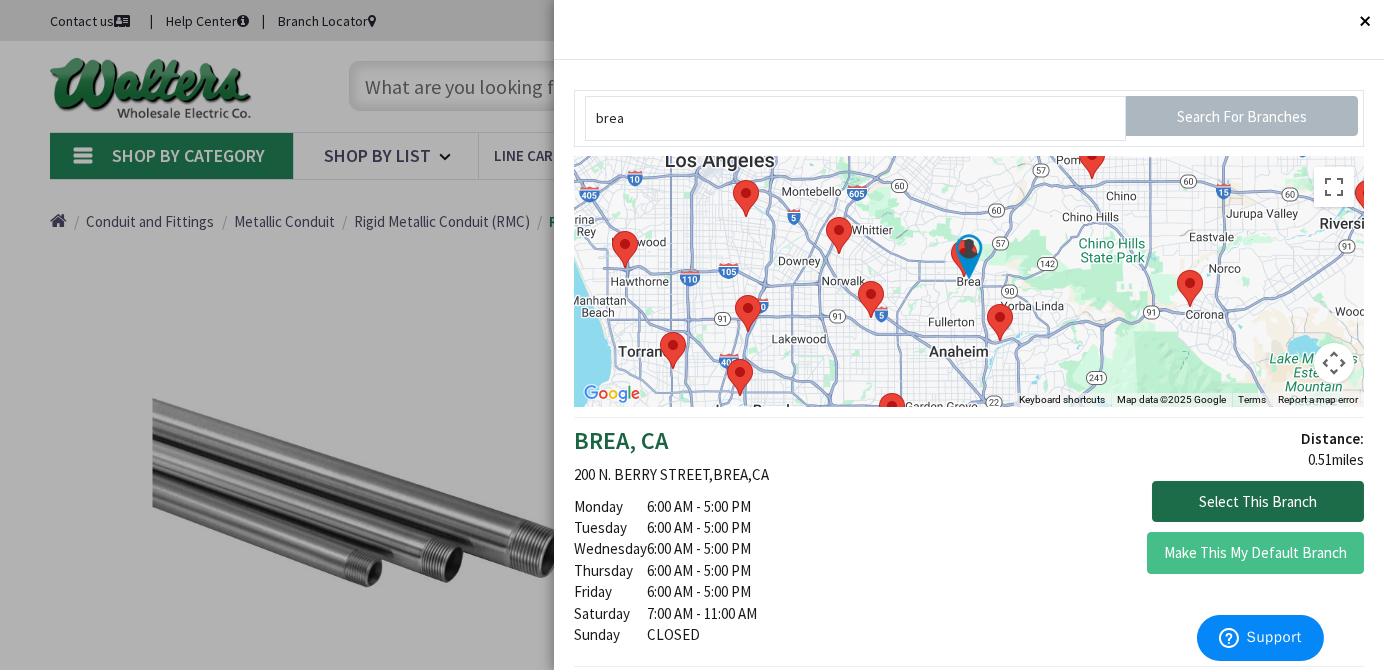 click on "Select This Branch" at bounding box center [1258, 502] 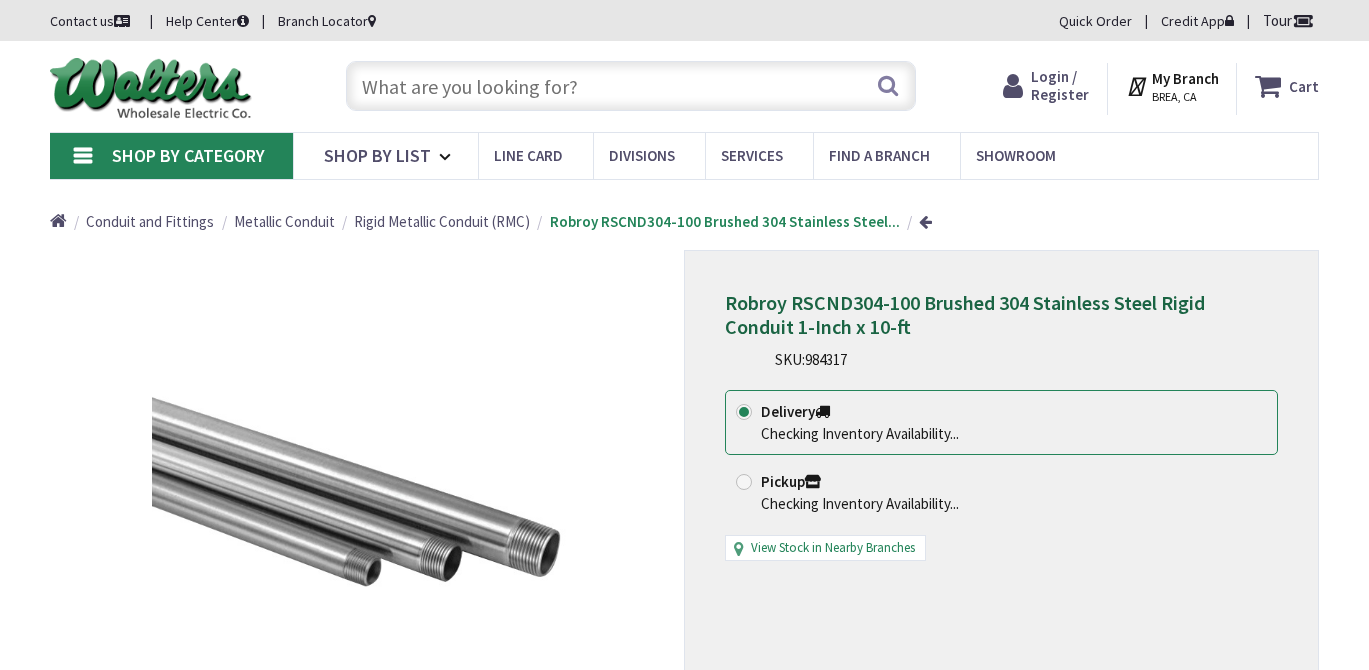 scroll, scrollTop: 0, scrollLeft: 0, axis: both 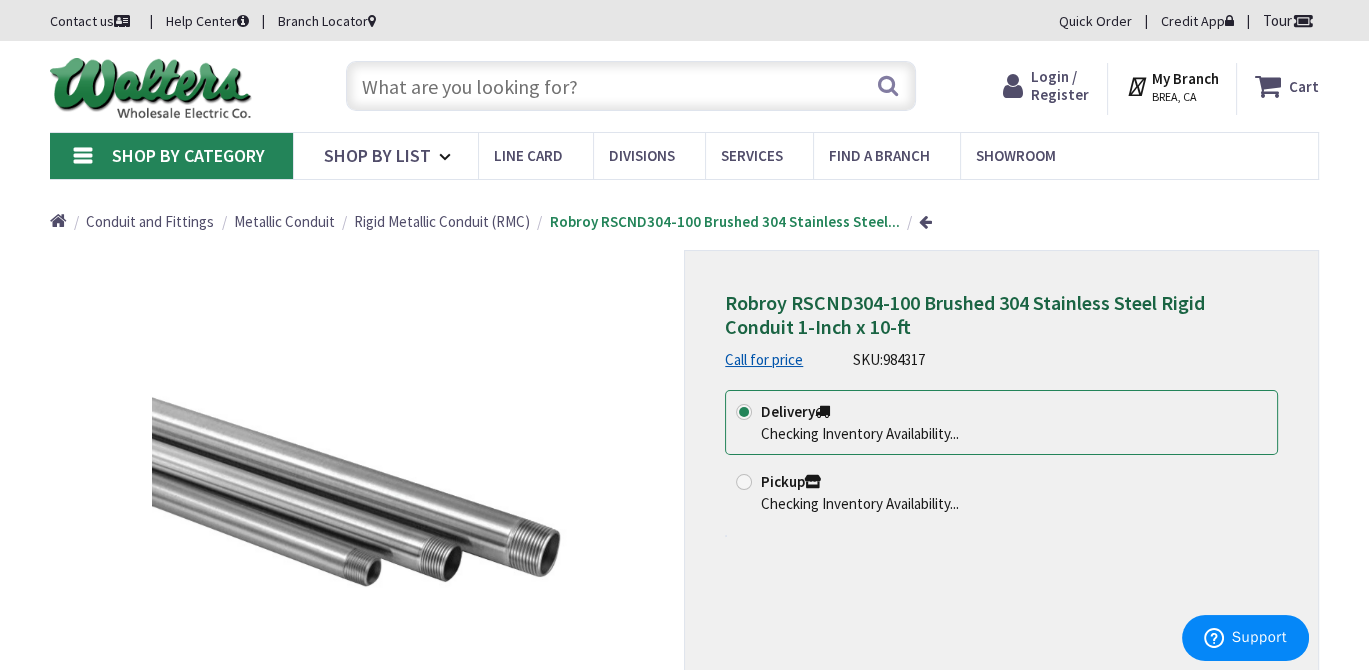 radio on "true" 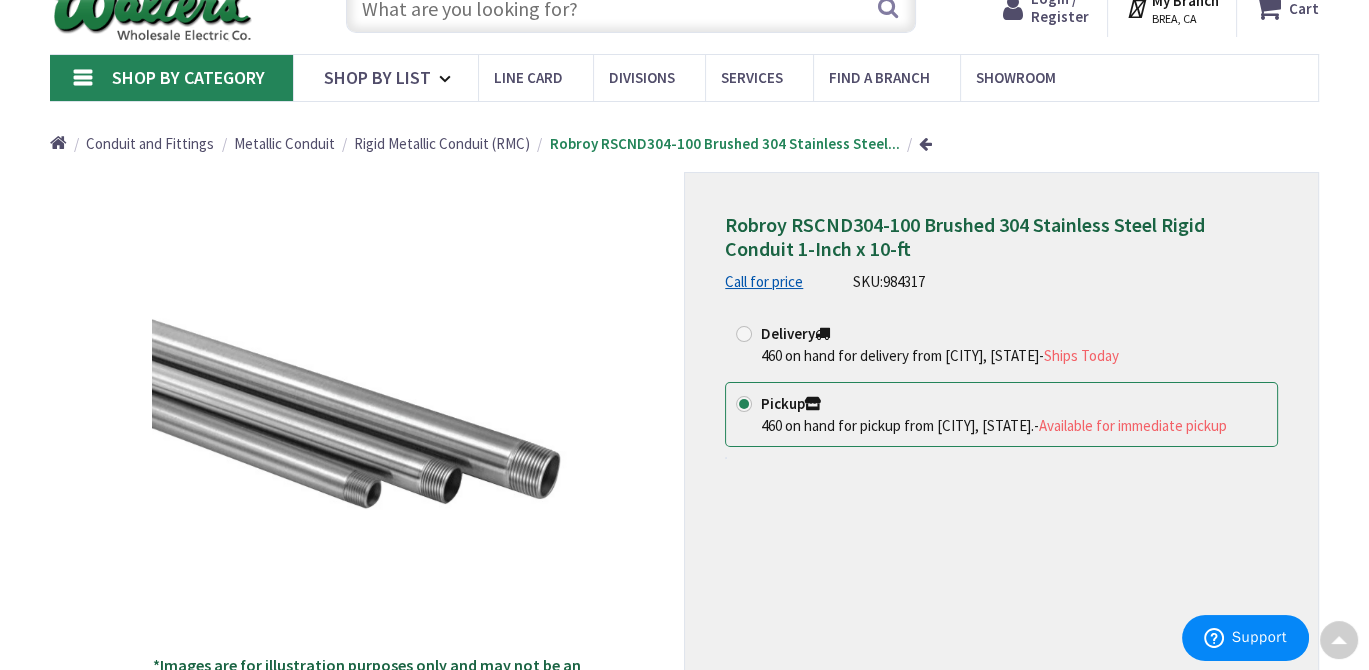 scroll, scrollTop: 0, scrollLeft: 0, axis: both 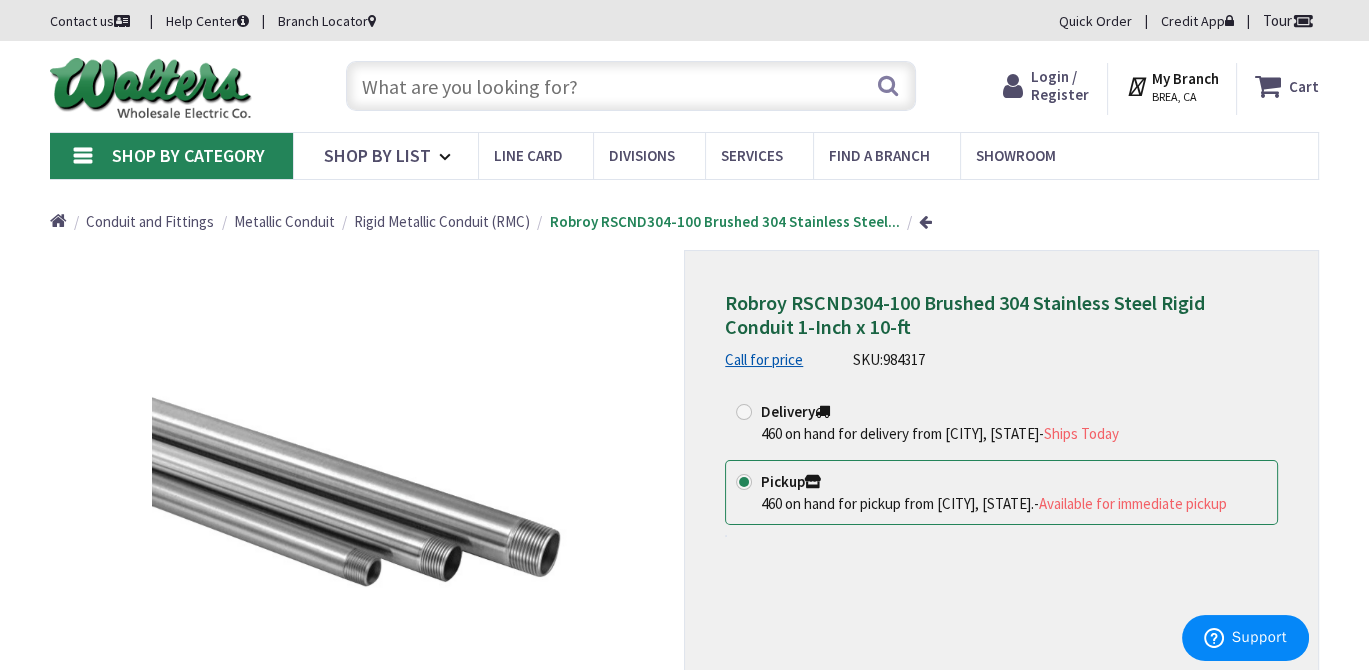 click on "Call for price" at bounding box center [764, 359] 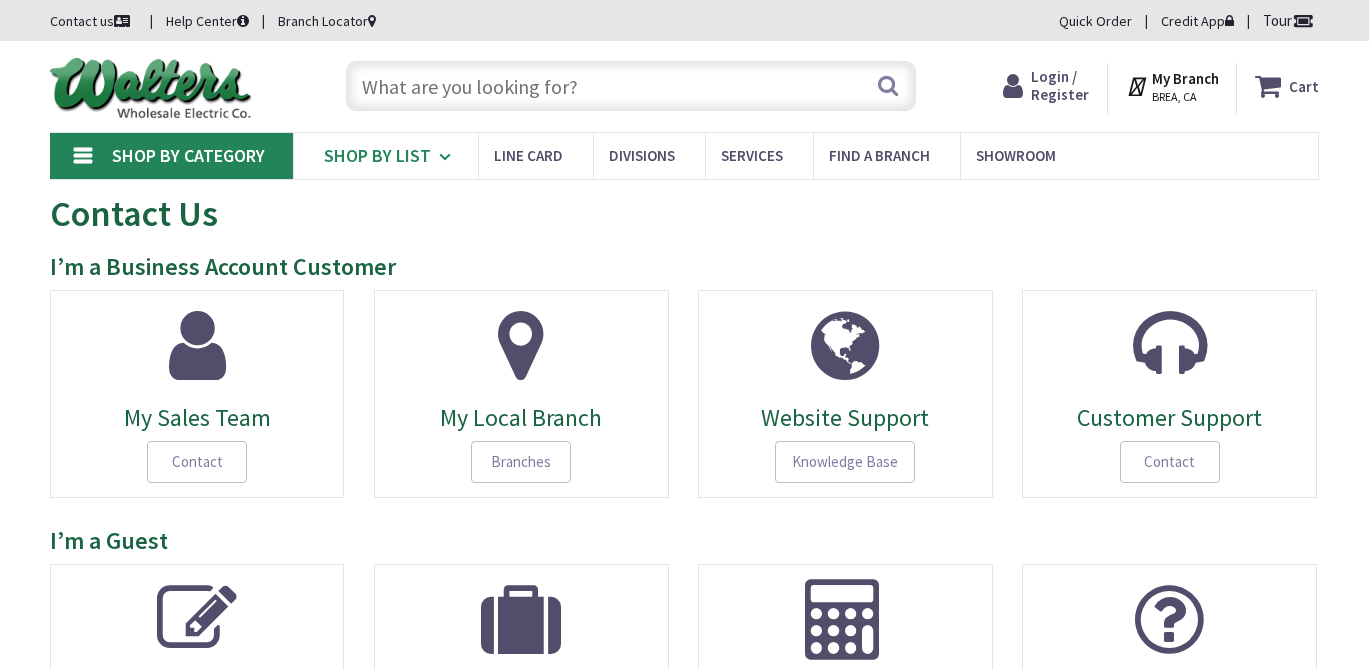 scroll, scrollTop: 0, scrollLeft: 0, axis: both 